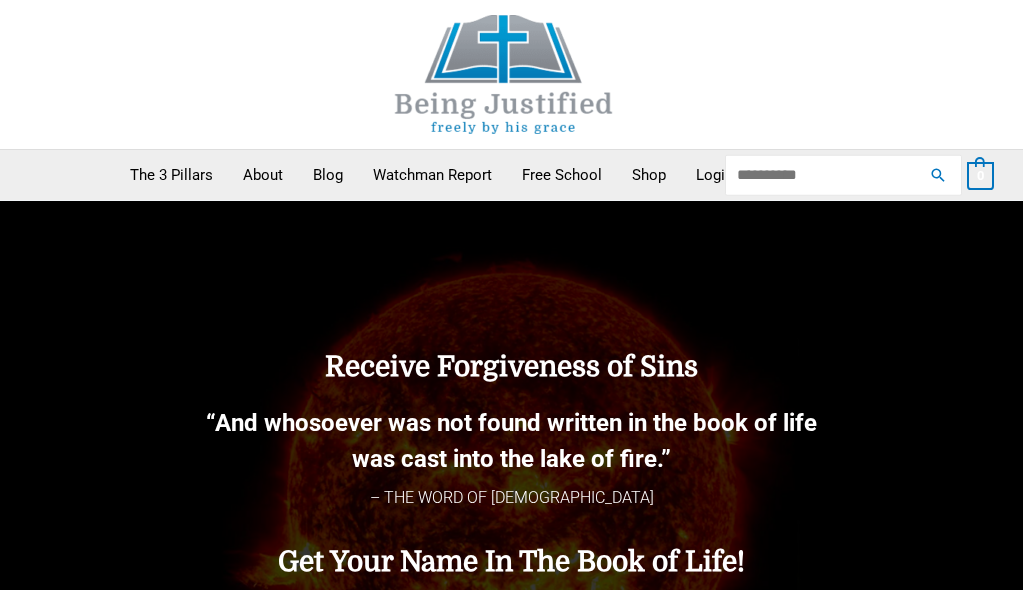 scroll, scrollTop: 0, scrollLeft: 0, axis: both 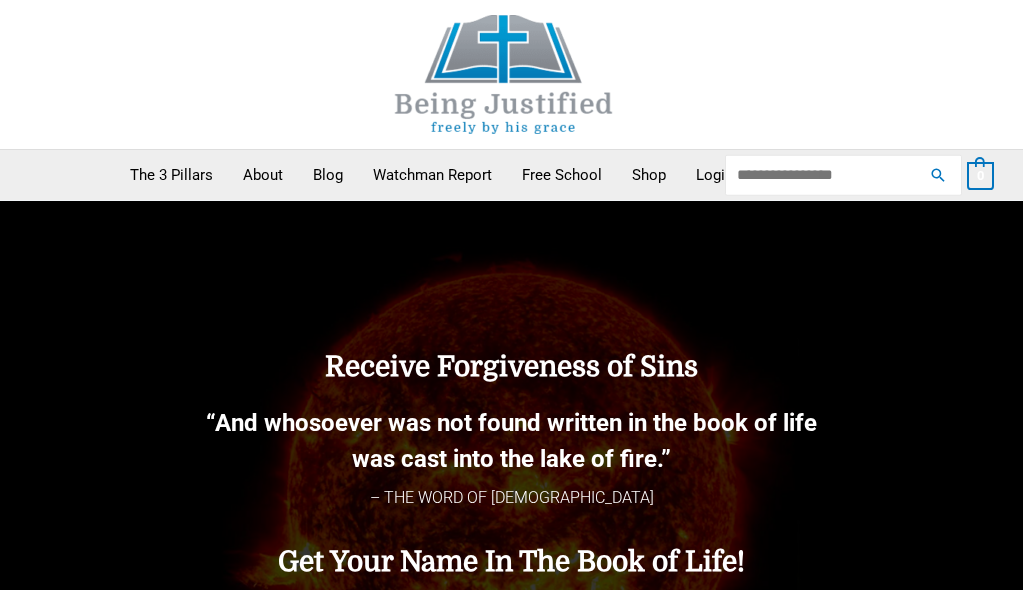type on "**********" 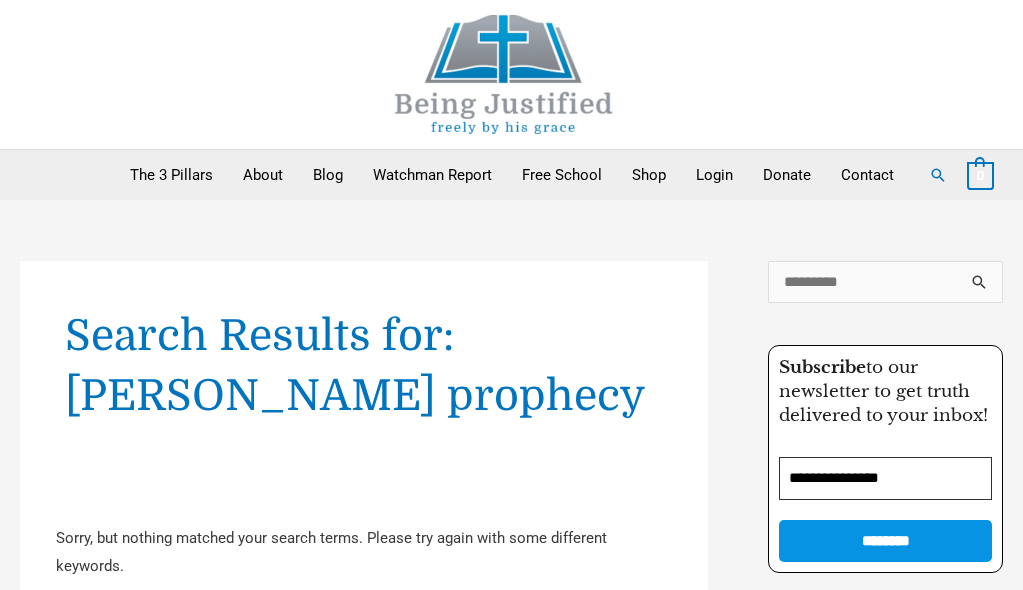 scroll, scrollTop: 239, scrollLeft: 0, axis: vertical 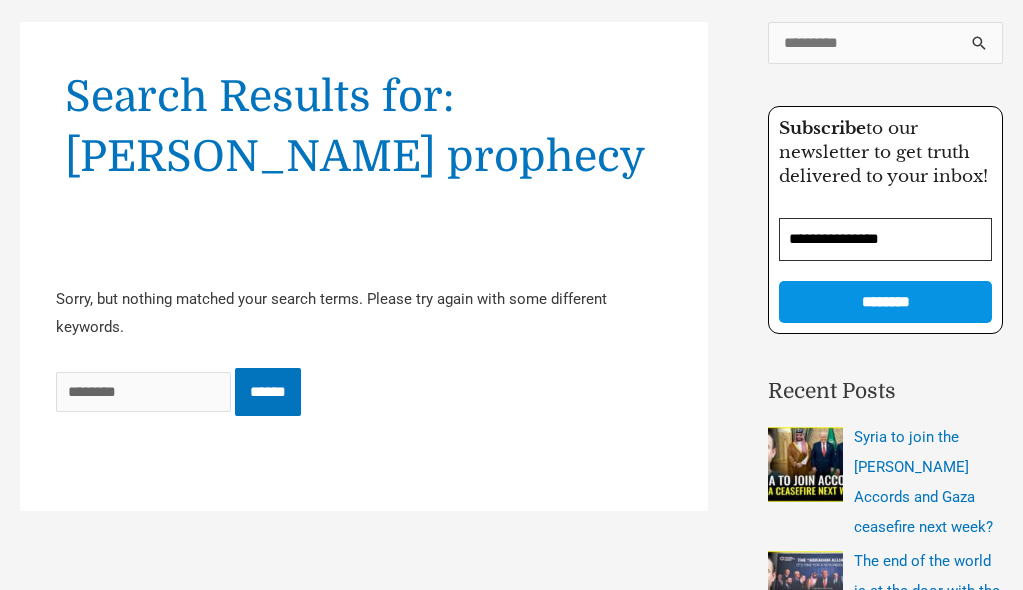 type on "********" 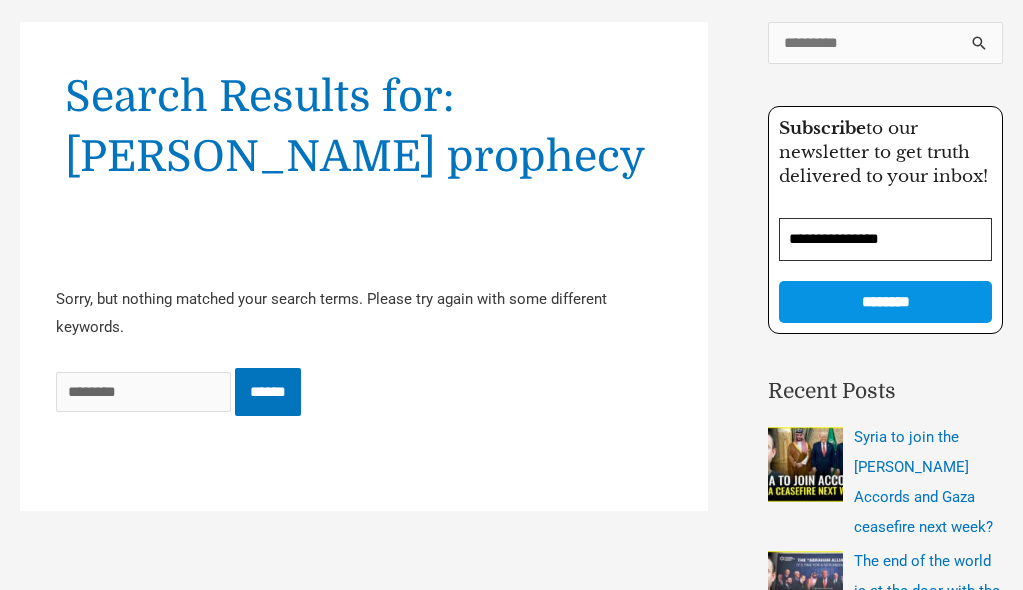 click on "******" at bounding box center [268, 392] 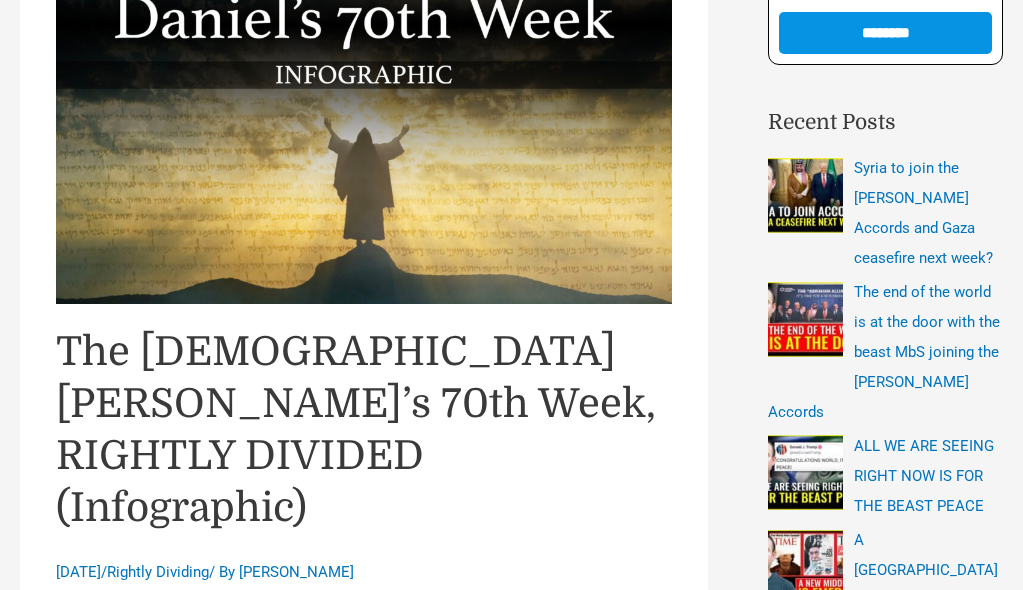 scroll, scrollTop: 506, scrollLeft: 0, axis: vertical 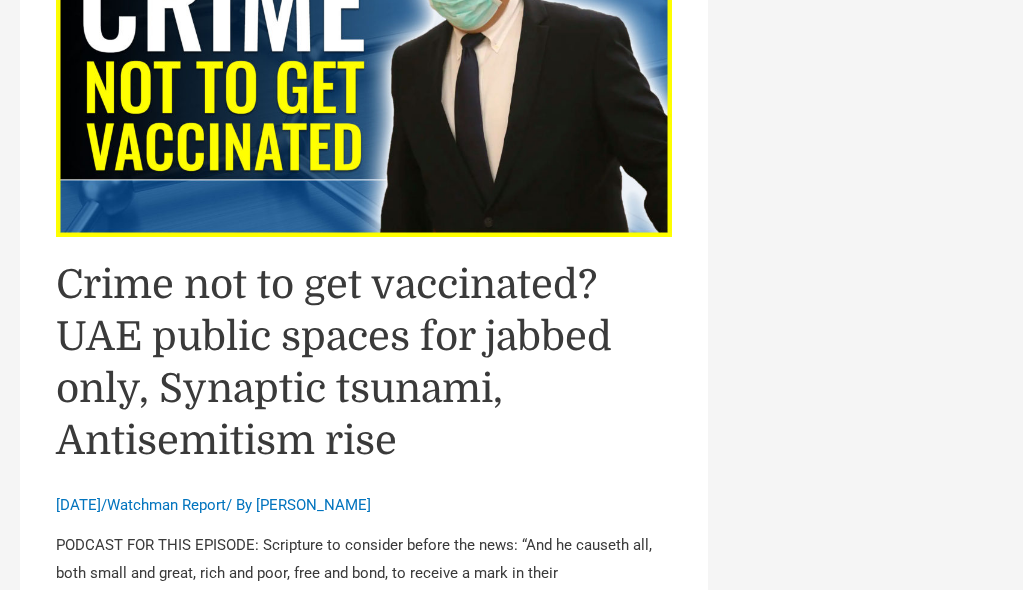 click on "2" at bounding box center [335, 798] 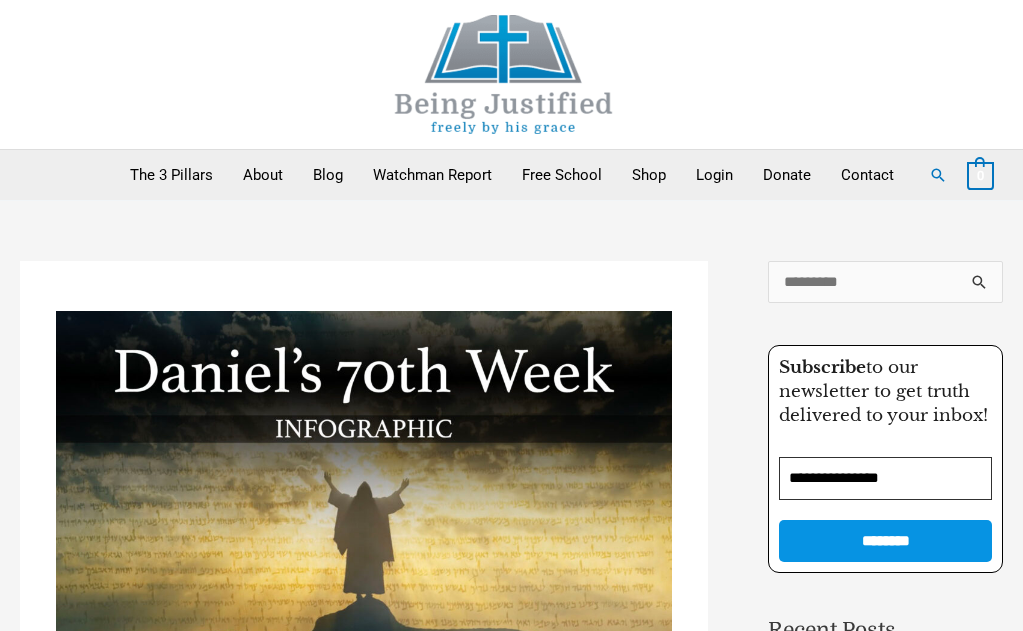 scroll, scrollTop: 0, scrollLeft: 0, axis: both 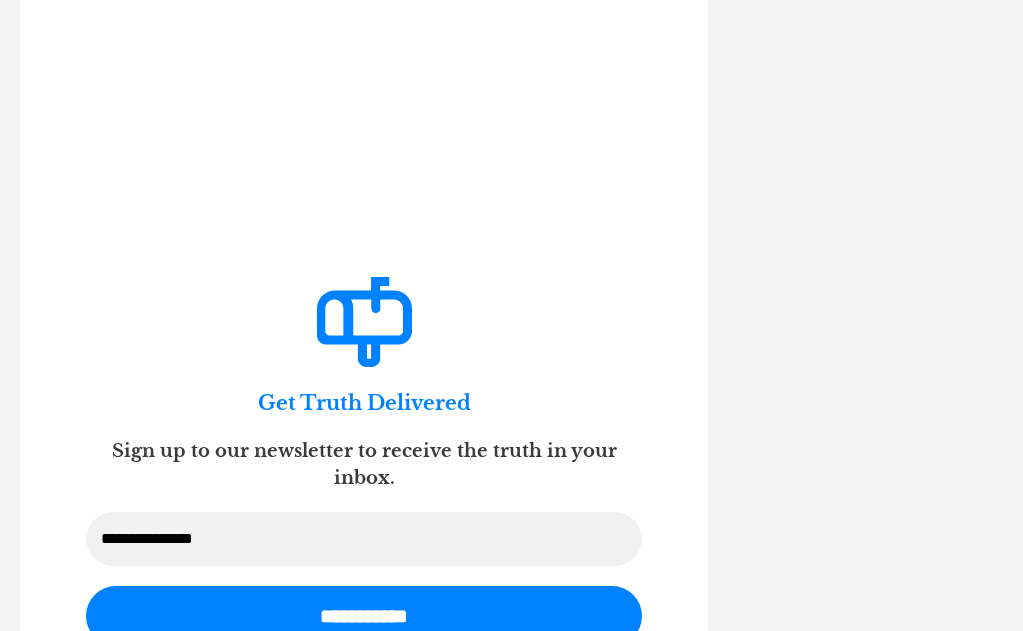 click at bounding box center (364, 322) 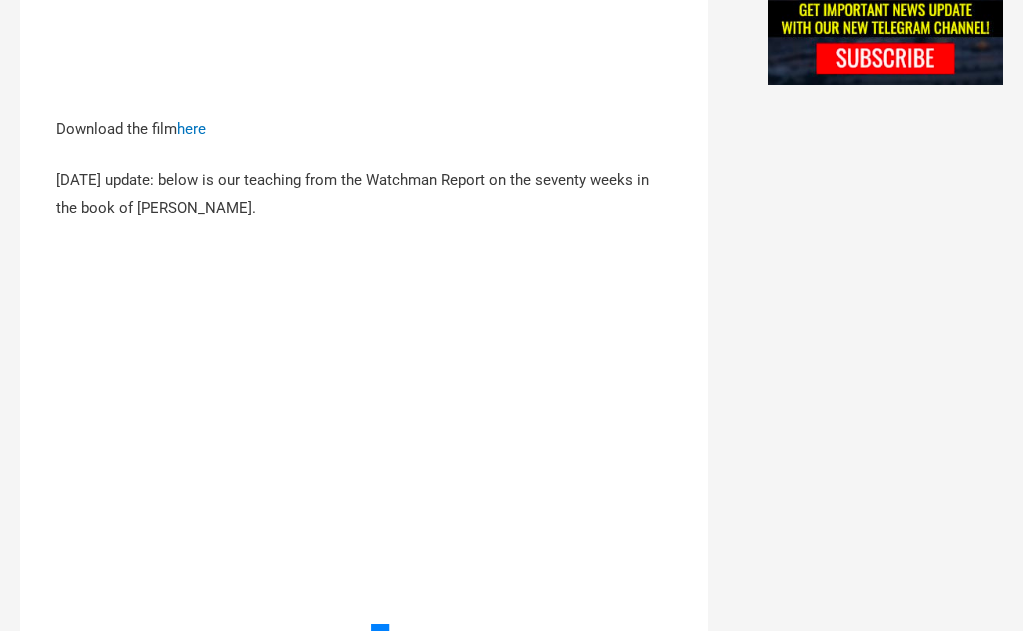 scroll, scrollTop: 1885, scrollLeft: 0, axis: vertical 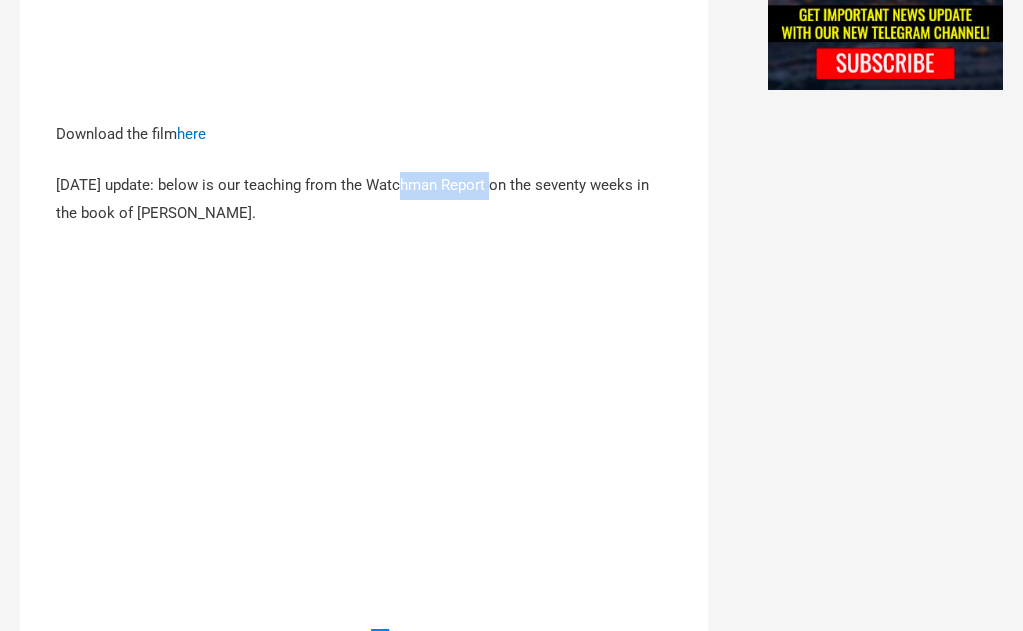 drag, startPoint x: 397, startPoint y: 123, endPoint x: 495, endPoint y: 126, distance: 98.045906 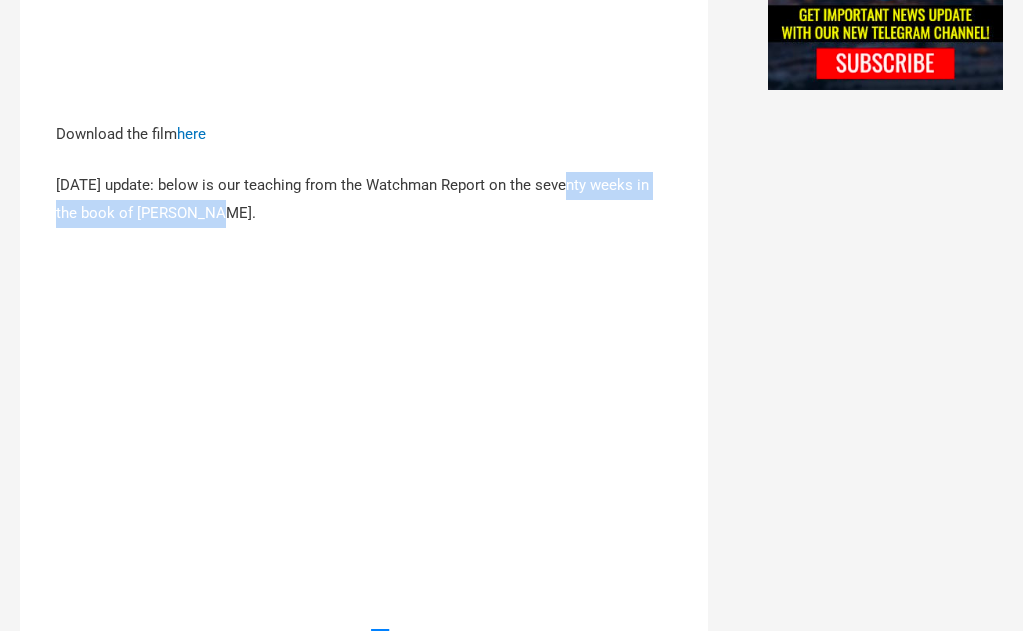 drag, startPoint x: 192, startPoint y: 151, endPoint x: 566, endPoint y: 120, distance: 375.28256 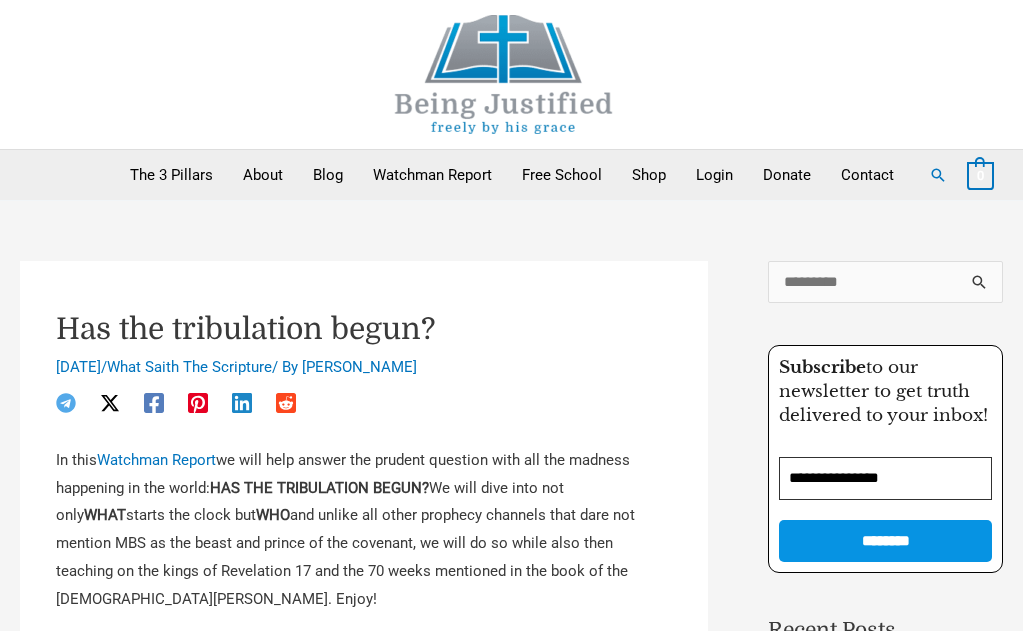 scroll, scrollTop: 0, scrollLeft: 0, axis: both 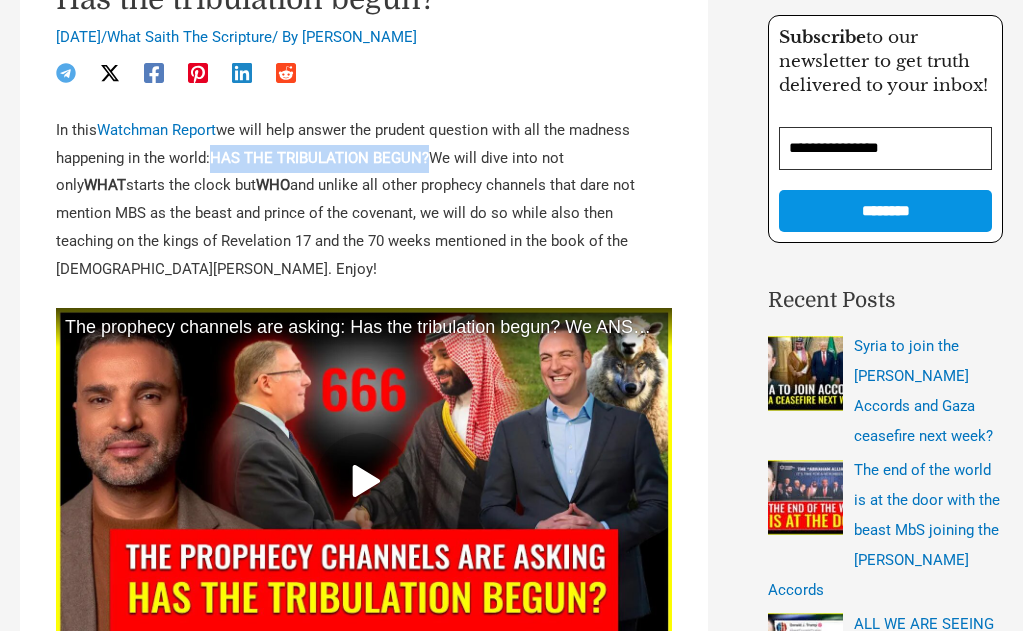 drag, startPoint x: 216, startPoint y: 157, endPoint x: 441, endPoint y: 152, distance: 225.05554 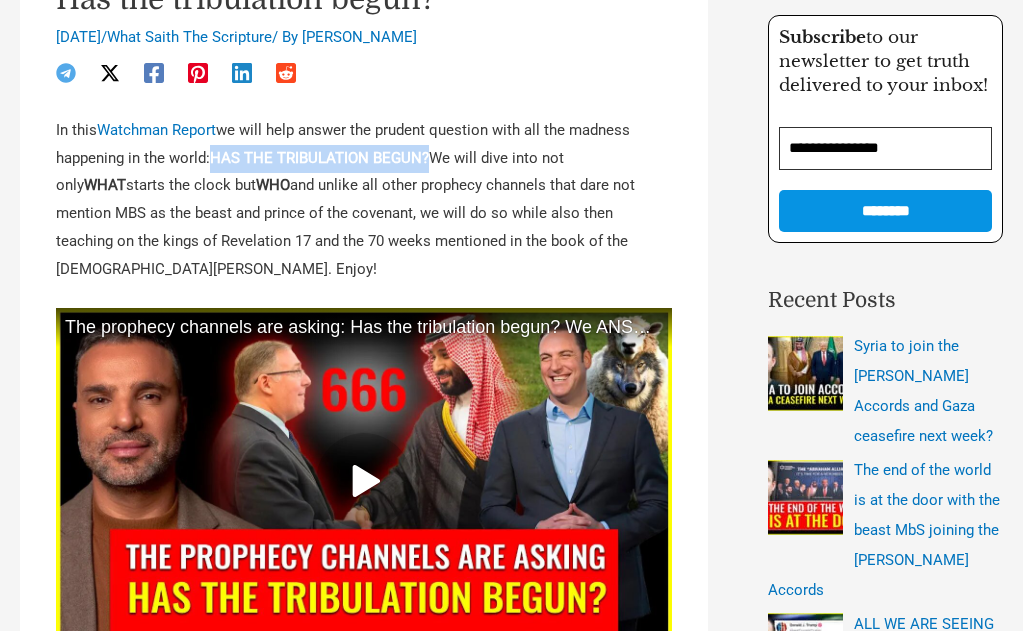 click on "HAS THE TRIBULATION BEGUN?" at bounding box center (319, 158) 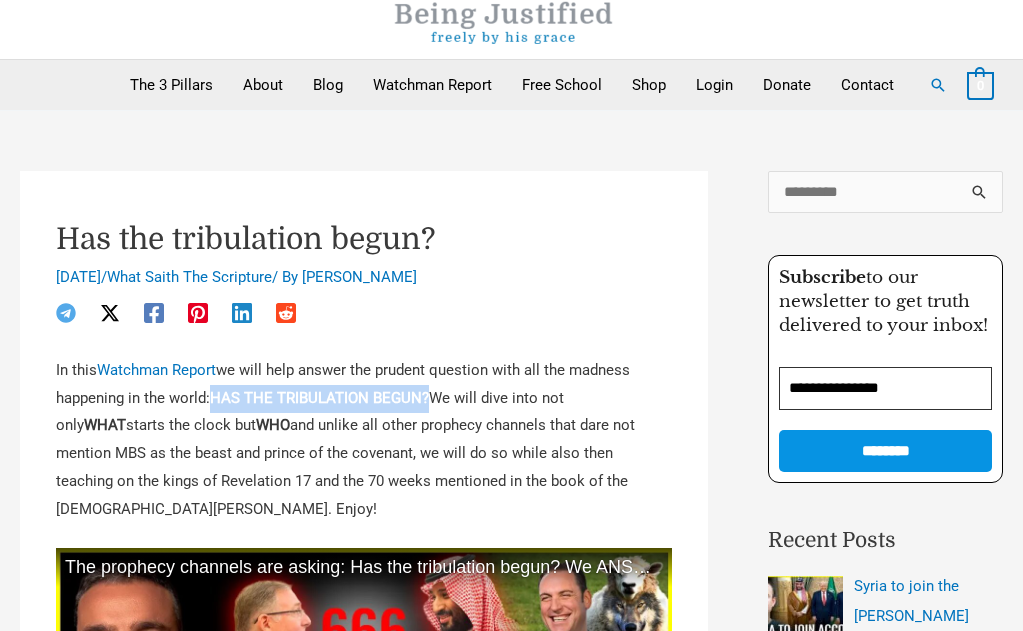 scroll, scrollTop: 0, scrollLeft: 0, axis: both 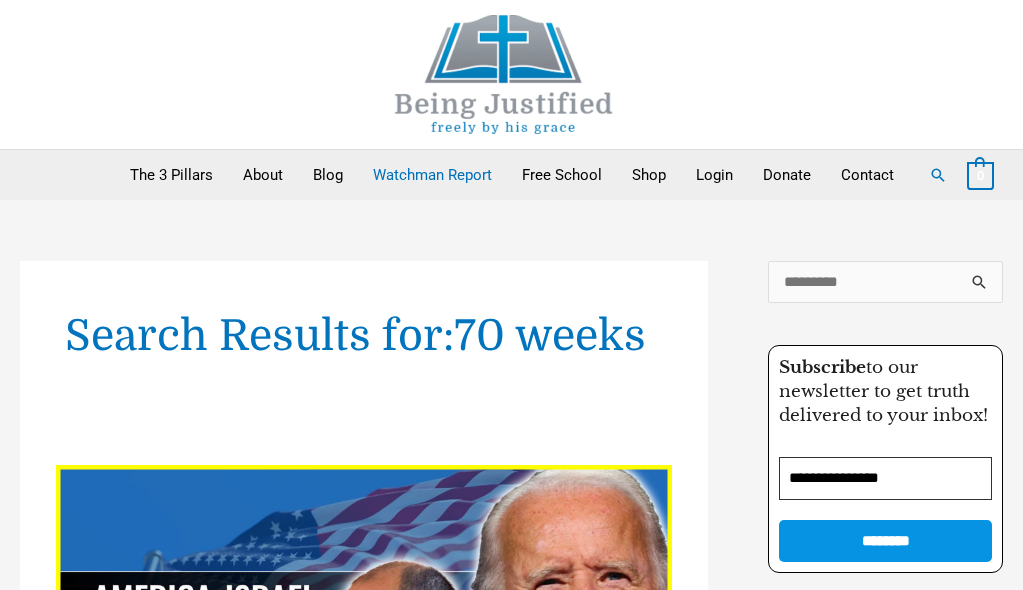 click on "Watchman Report" at bounding box center [432, 175] 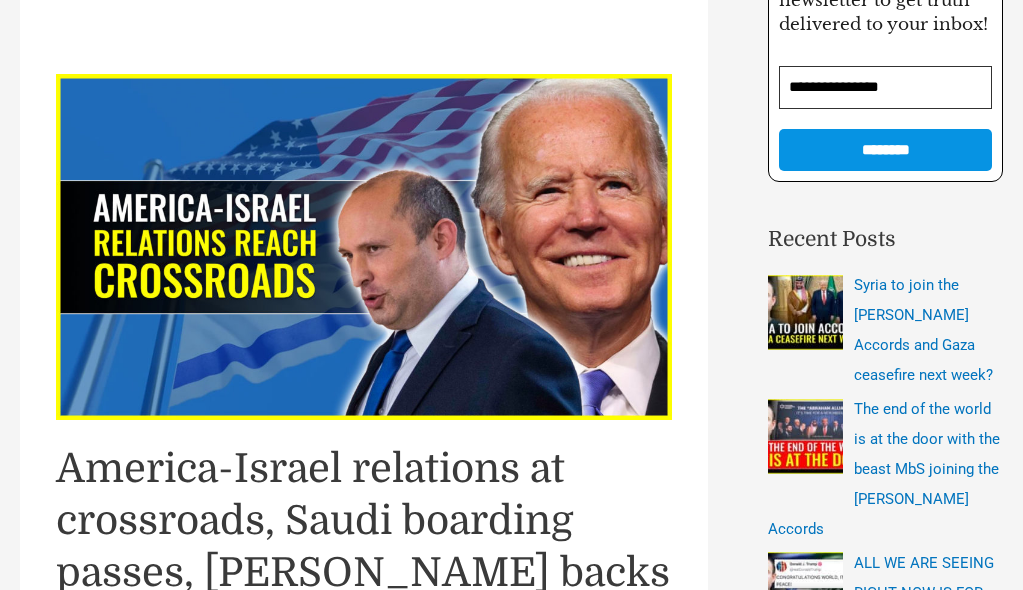 scroll, scrollTop: 395, scrollLeft: 0, axis: vertical 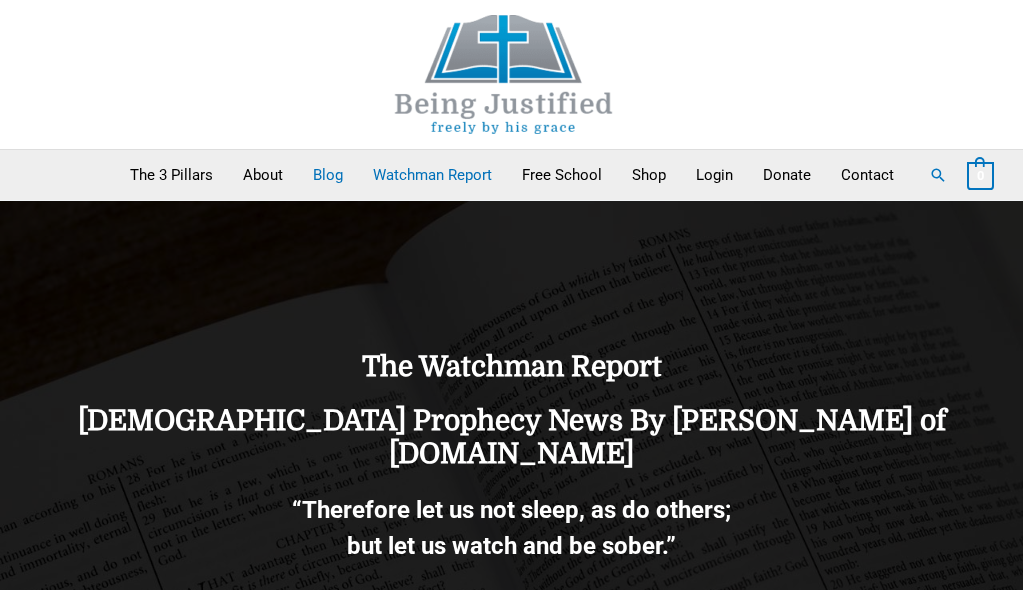 click on "Blog" at bounding box center [328, 175] 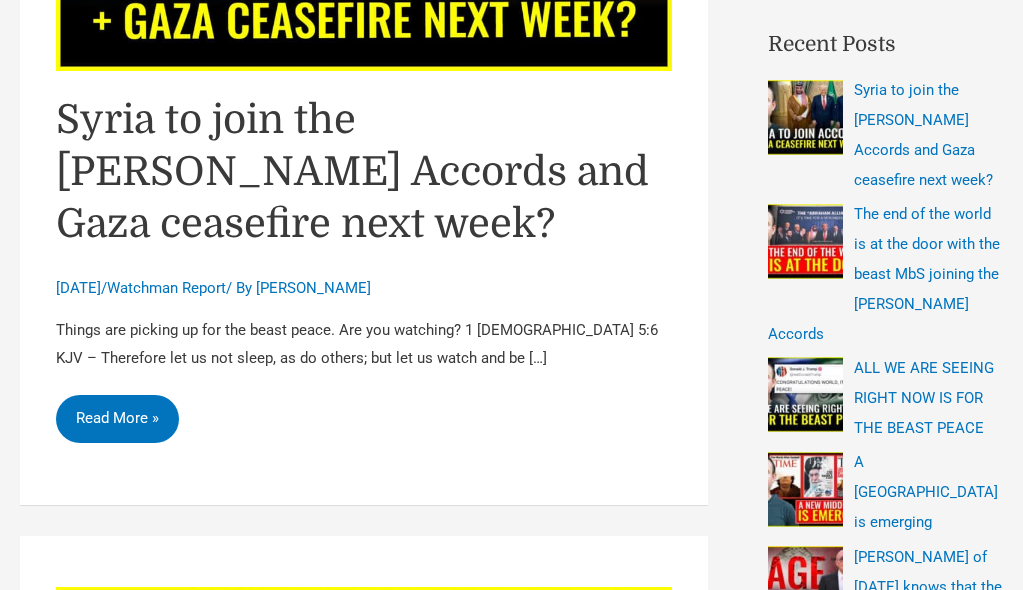 scroll, scrollTop: 587, scrollLeft: 0, axis: vertical 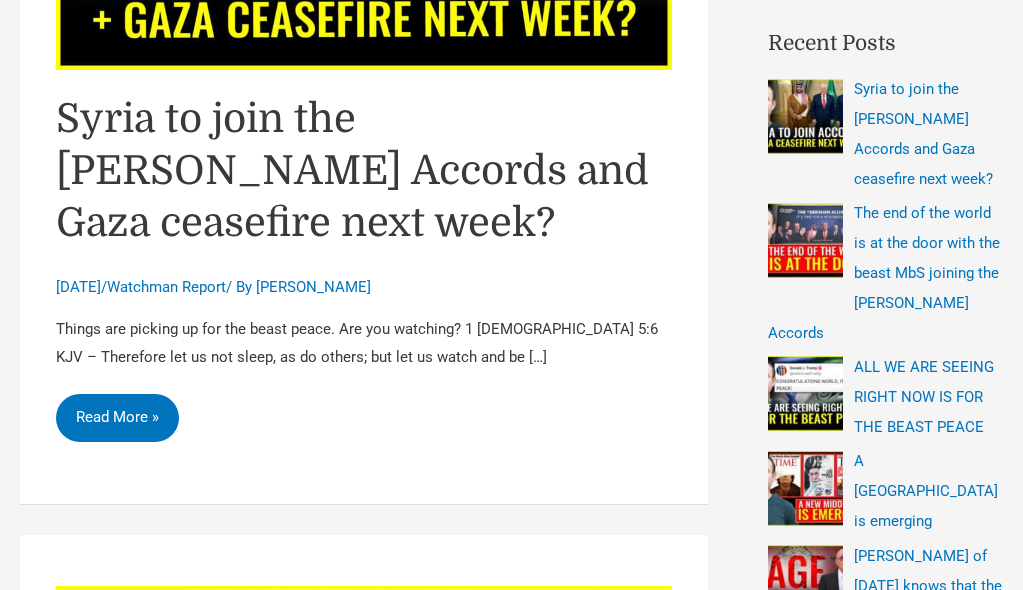 click on "Things are picking up for the beast peace. Are you watching? 1 [DEMOGRAPHIC_DATA] 5:6 KJV – Therefore let us not sleep, as do others; but let us watch and be […]" at bounding box center (364, 344) 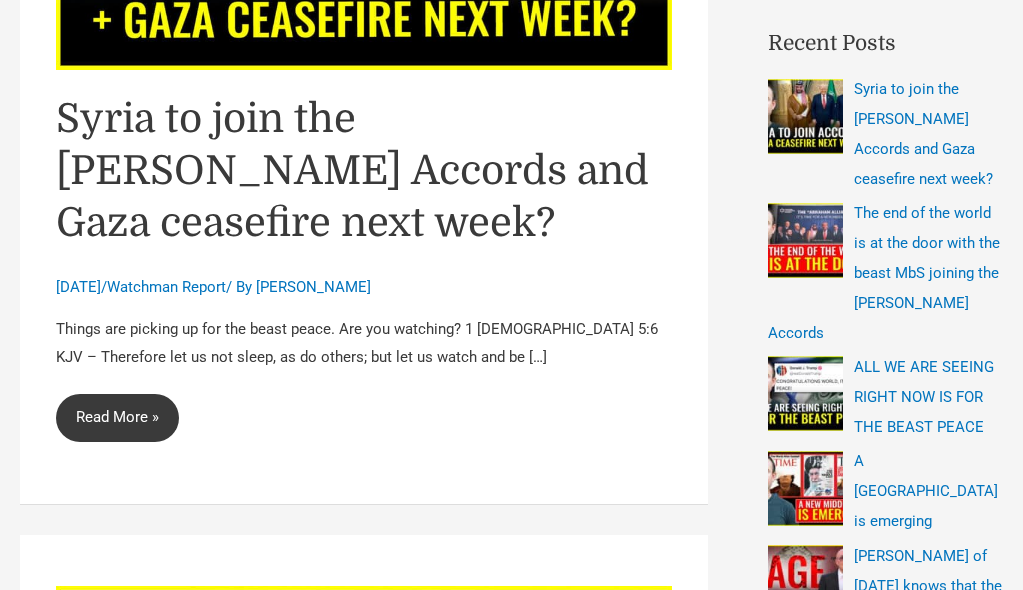 click on "Syria to join the Abraham Accords and Gaza ceasefire next week?  Read More »" at bounding box center (117, 418) 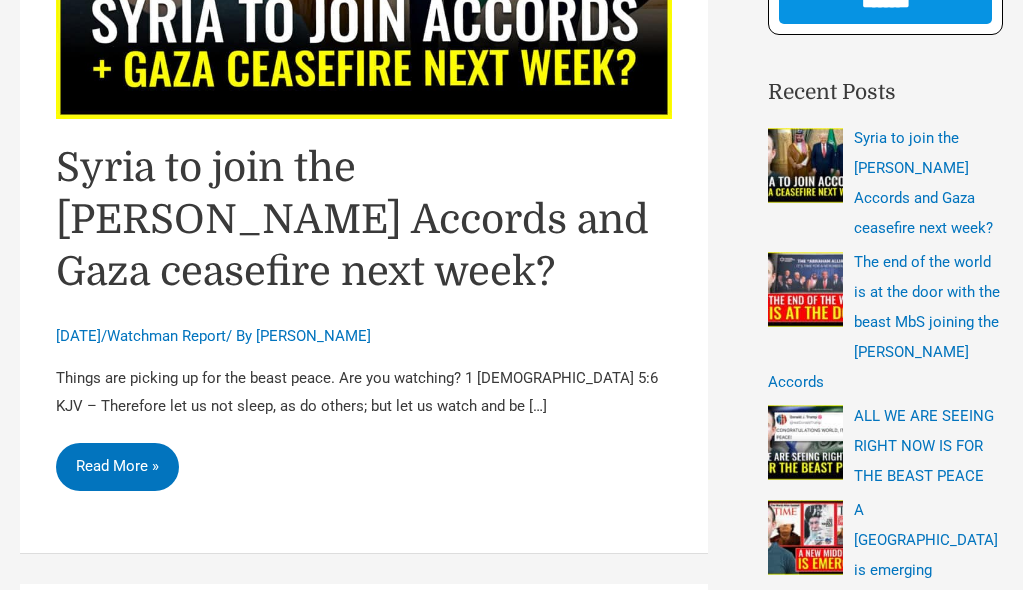 scroll, scrollTop: 535, scrollLeft: 0, axis: vertical 